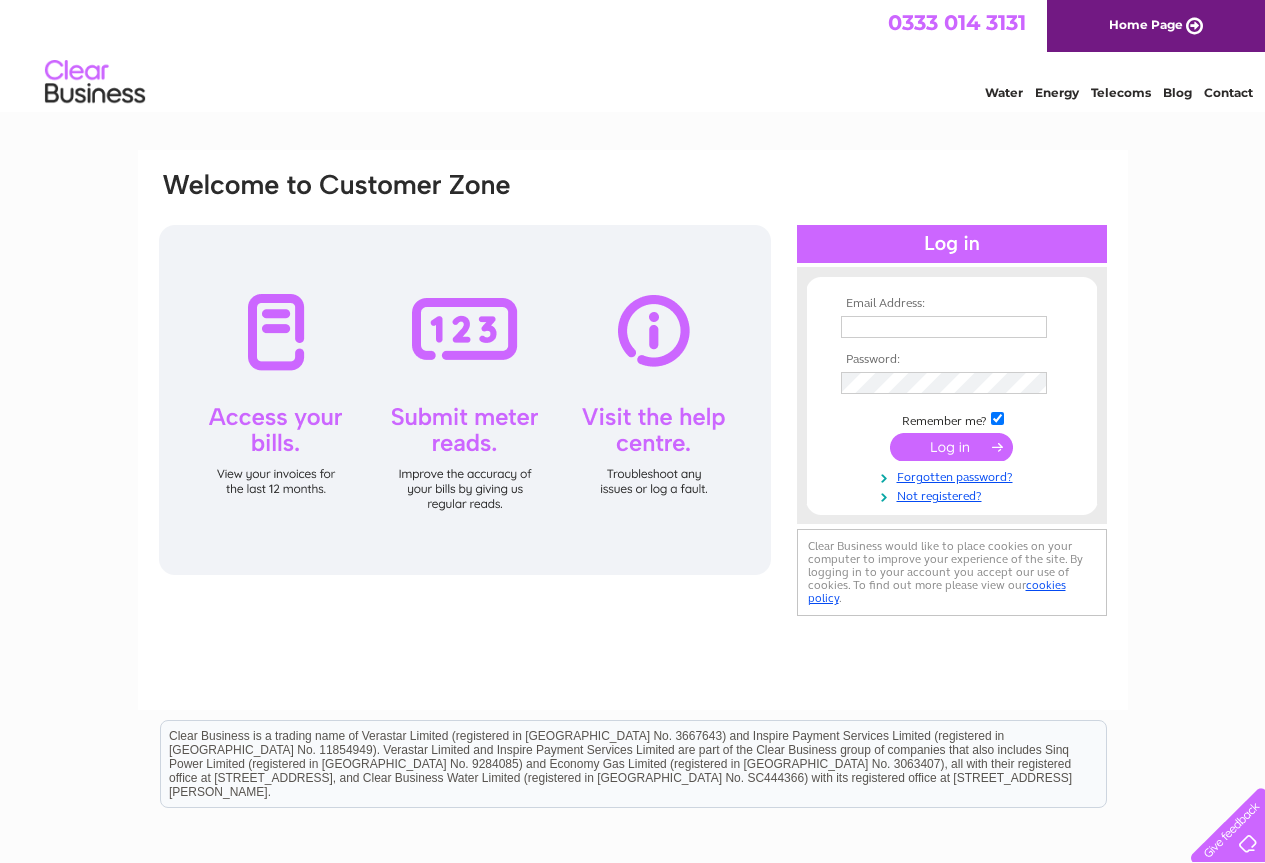scroll, scrollTop: 0, scrollLeft: 0, axis: both 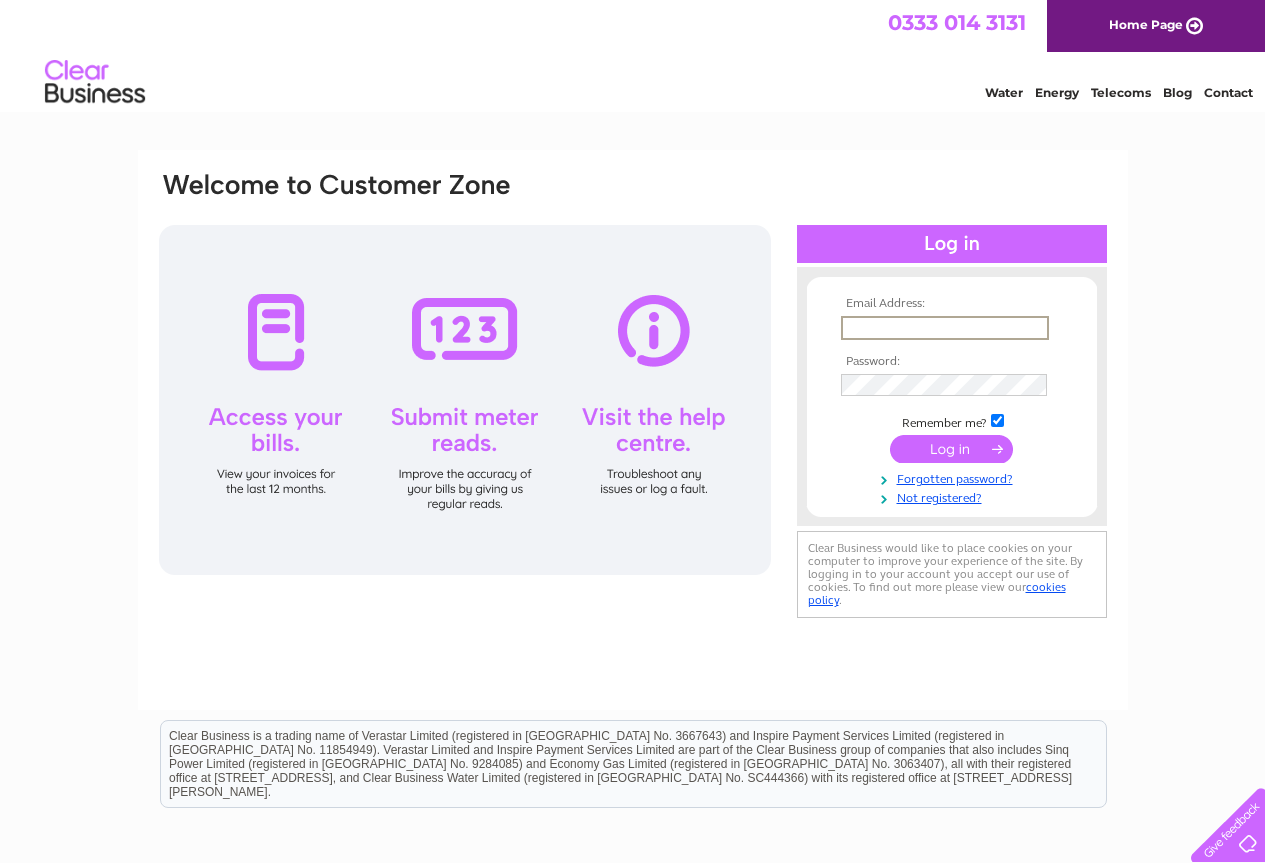 click at bounding box center (945, 328) 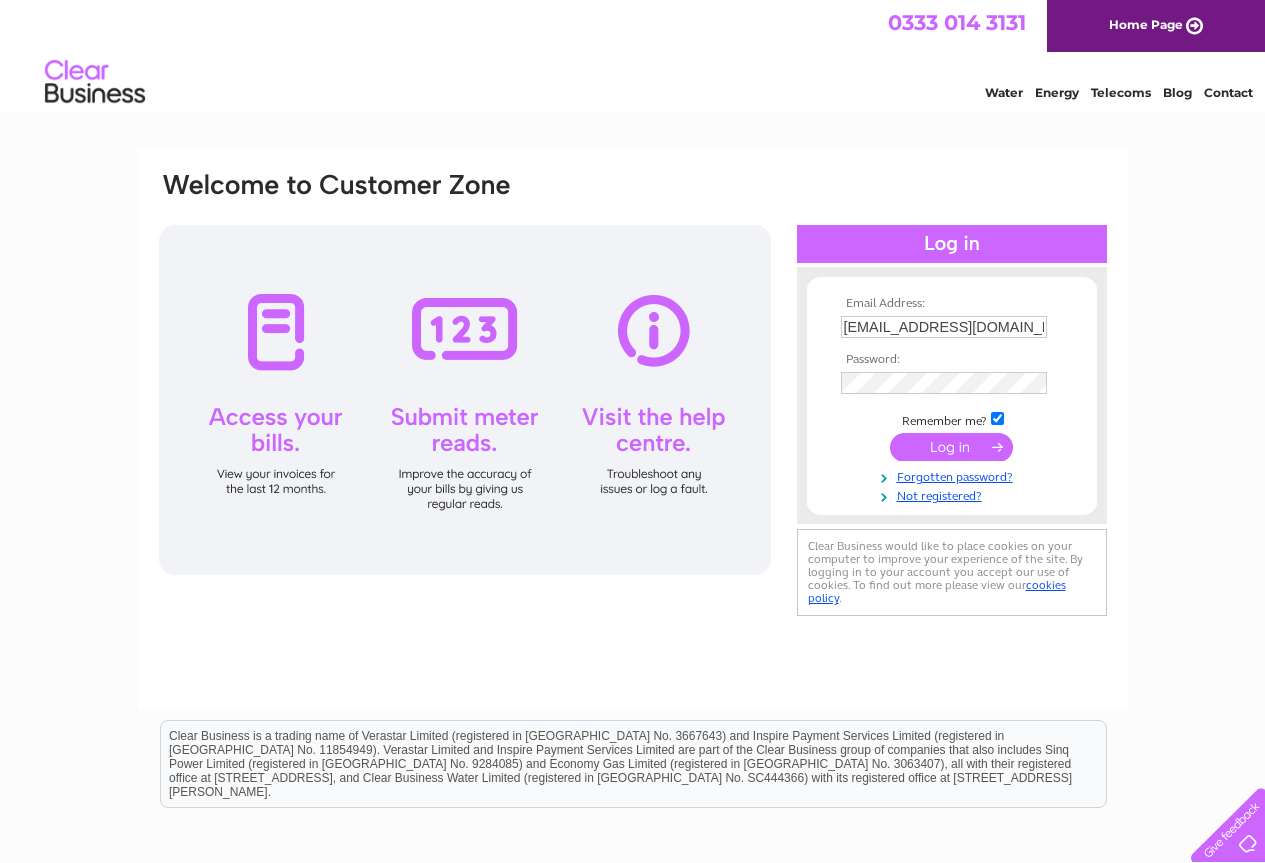 click at bounding box center (951, 447) 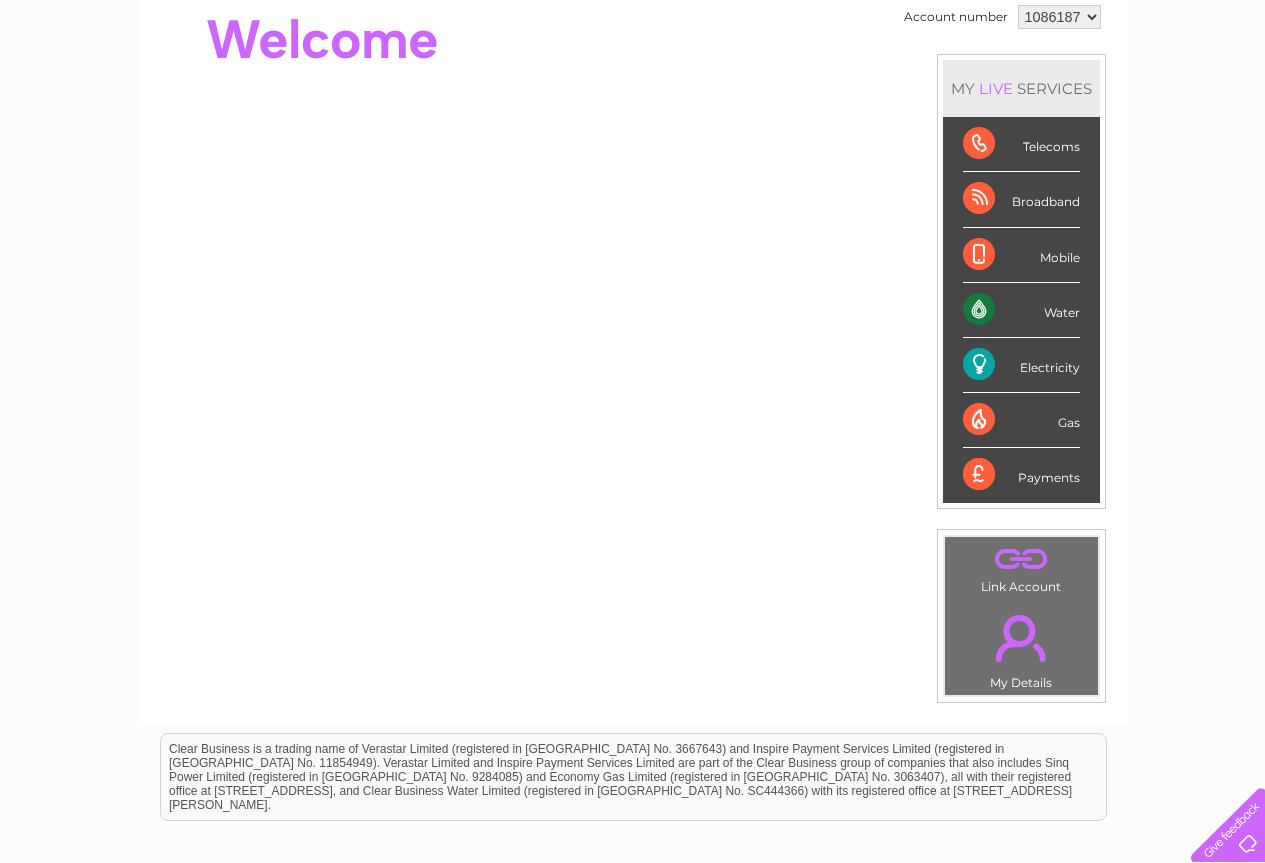 scroll, scrollTop: 126, scrollLeft: 0, axis: vertical 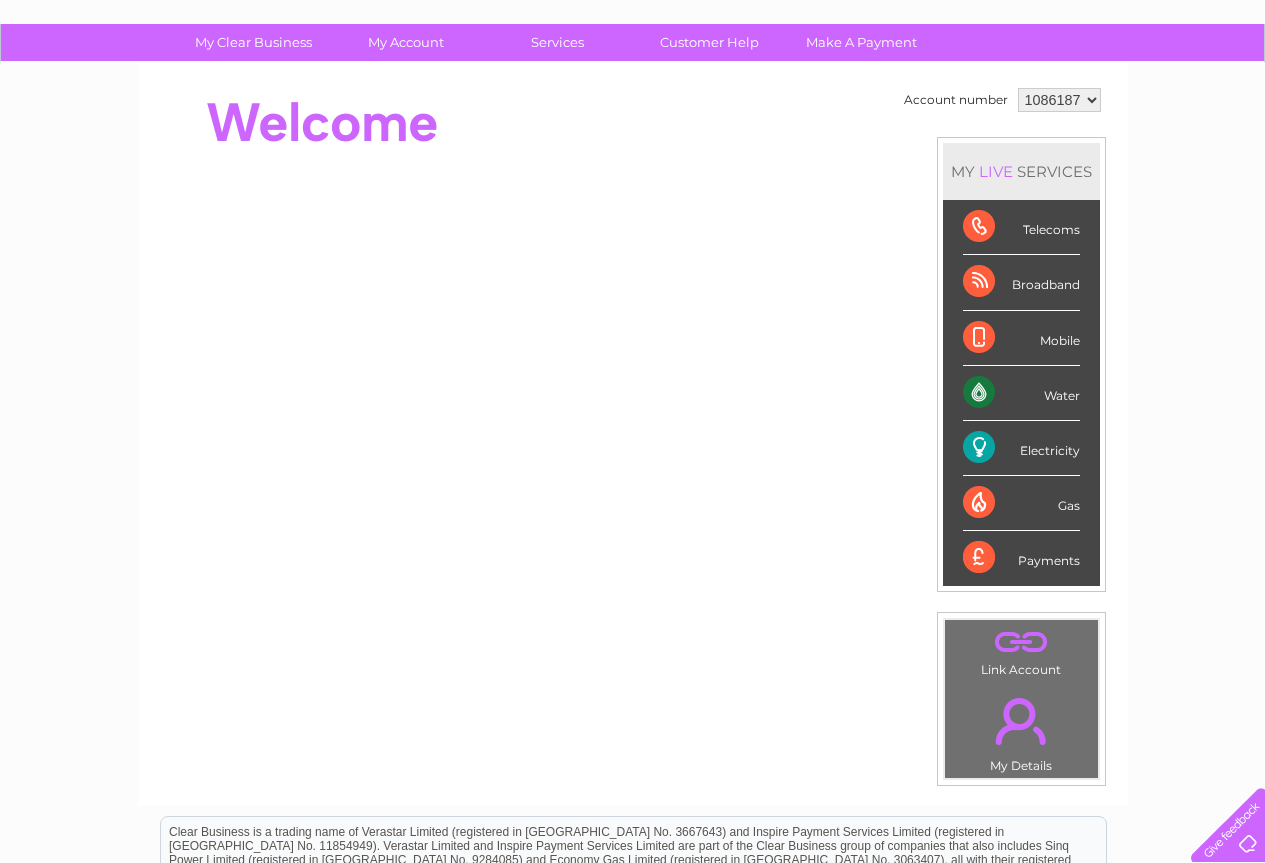 click on "Electricity" at bounding box center [1021, 448] 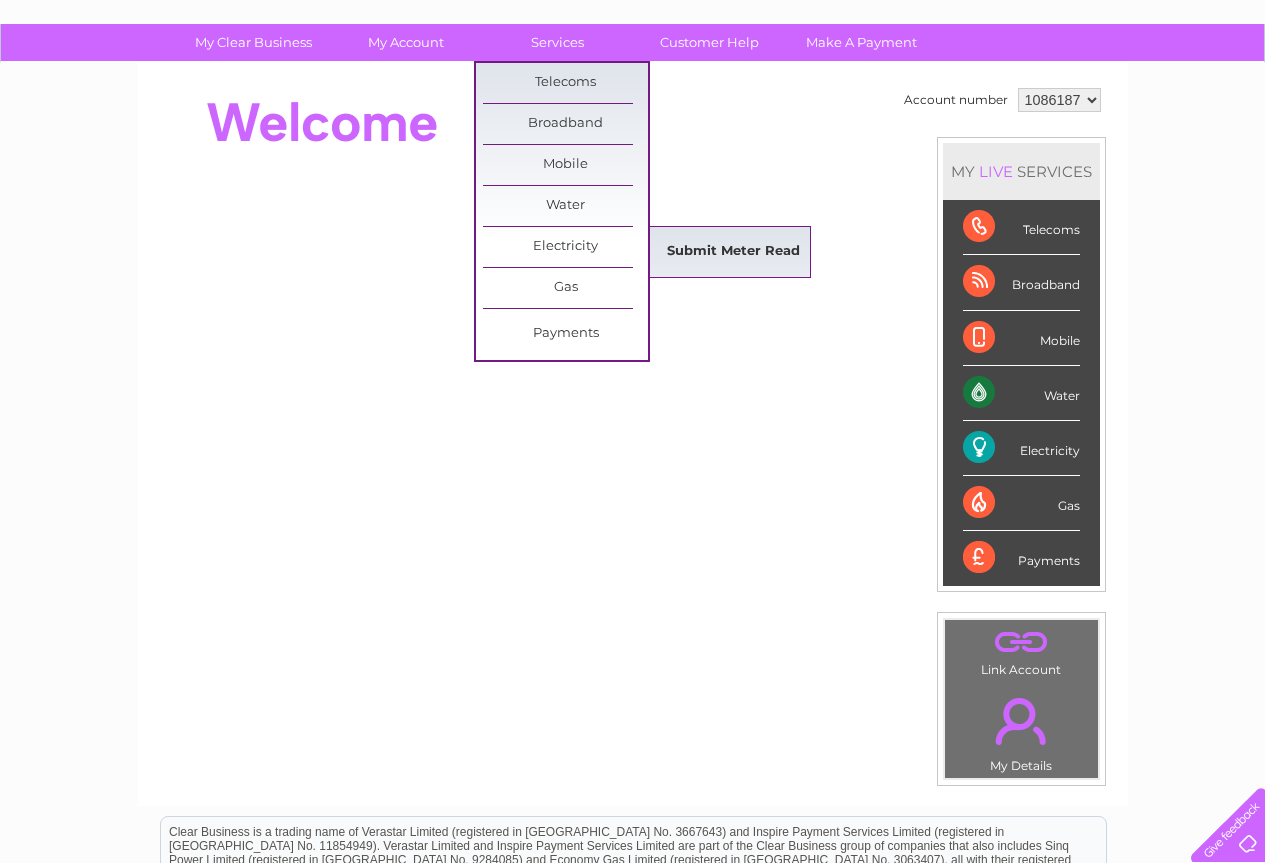 click on "Submit Meter Read" at bounding box center (733, 252) 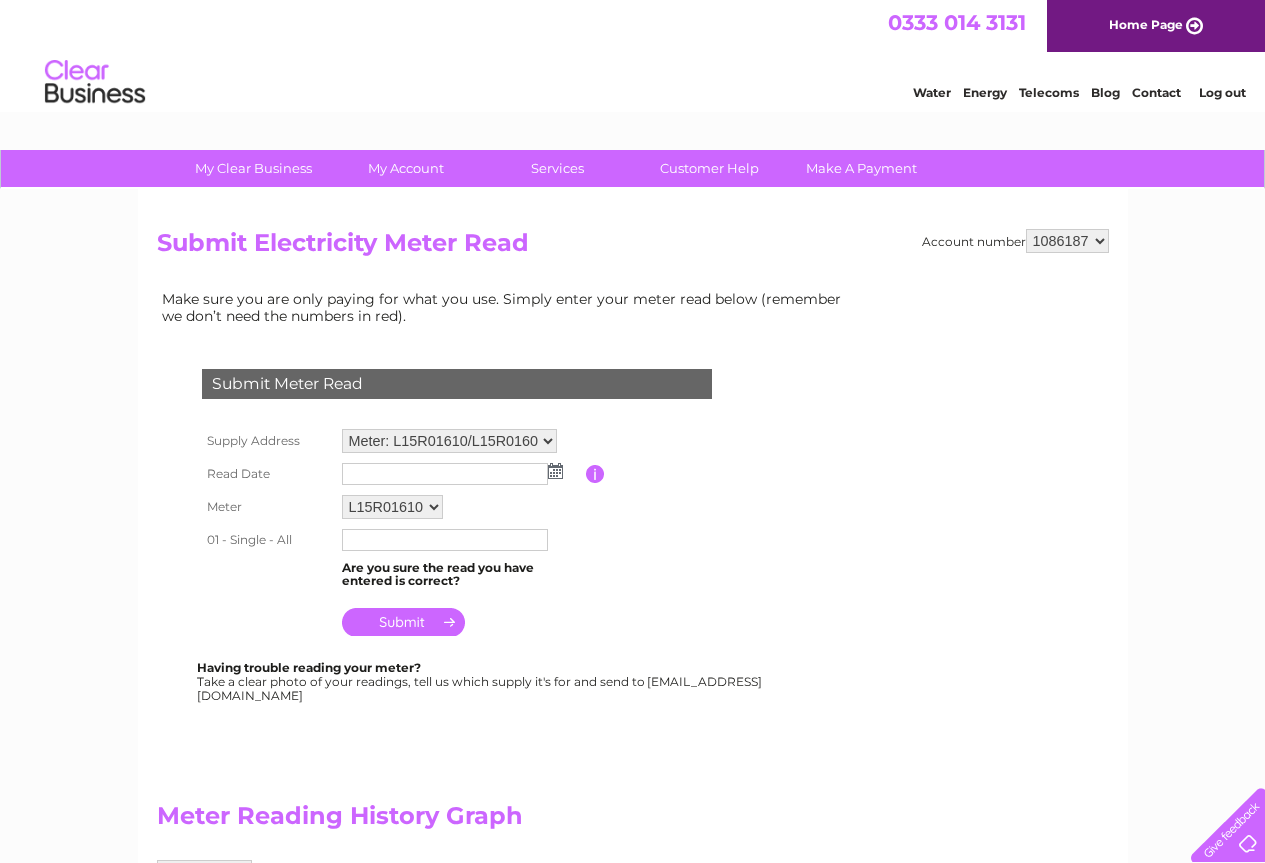 scroll, scrollTop: 0, scrollLeft: 0, axis: both 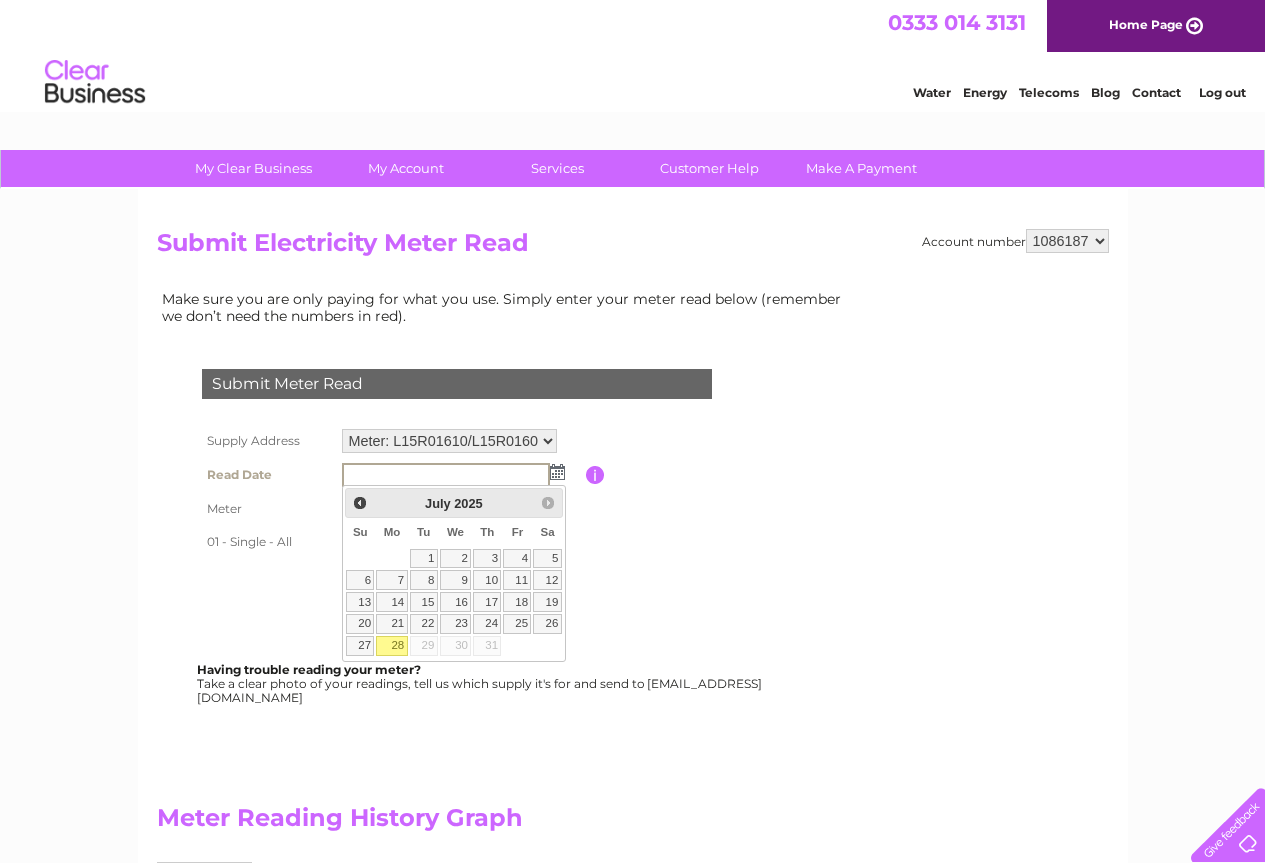 click on "28" at bounding box center (391, 646) 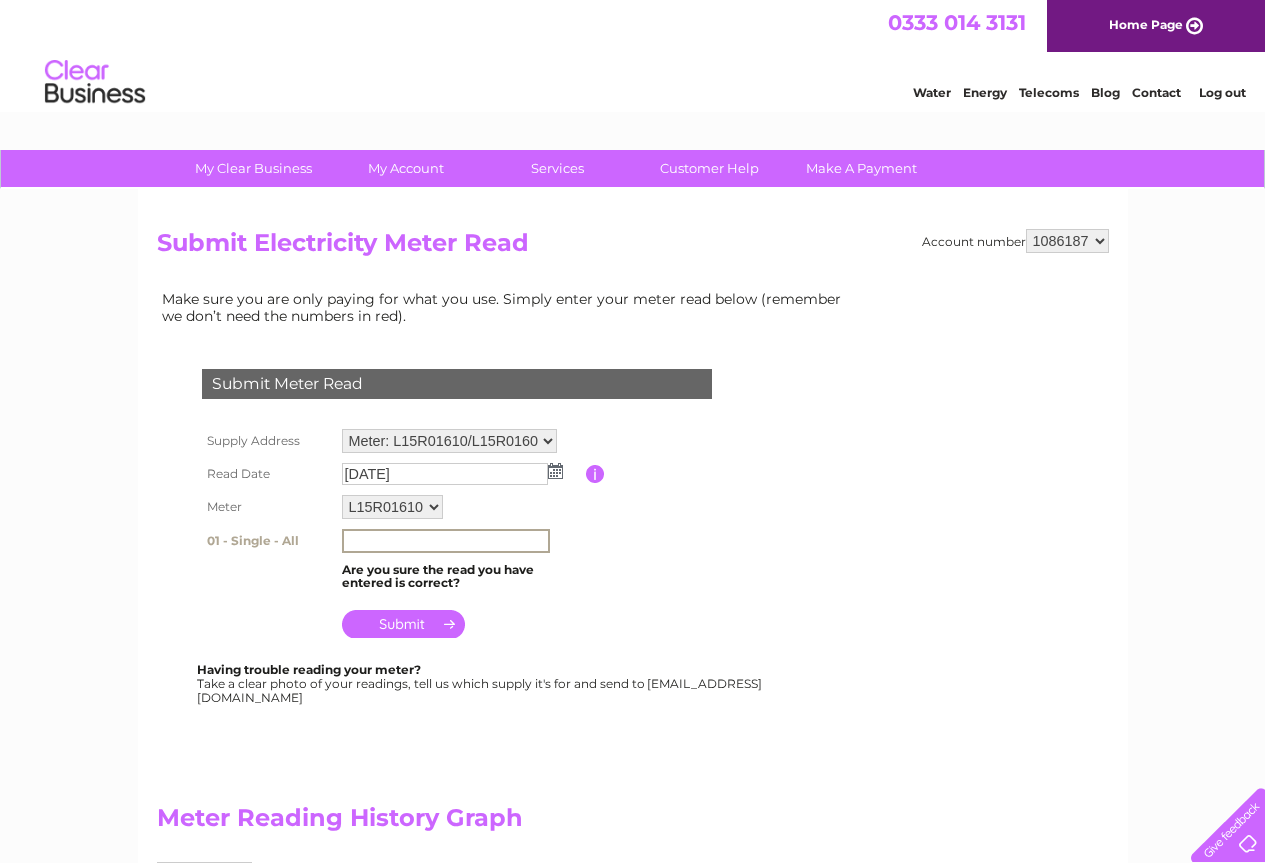 click at bounding box center (446, 541) 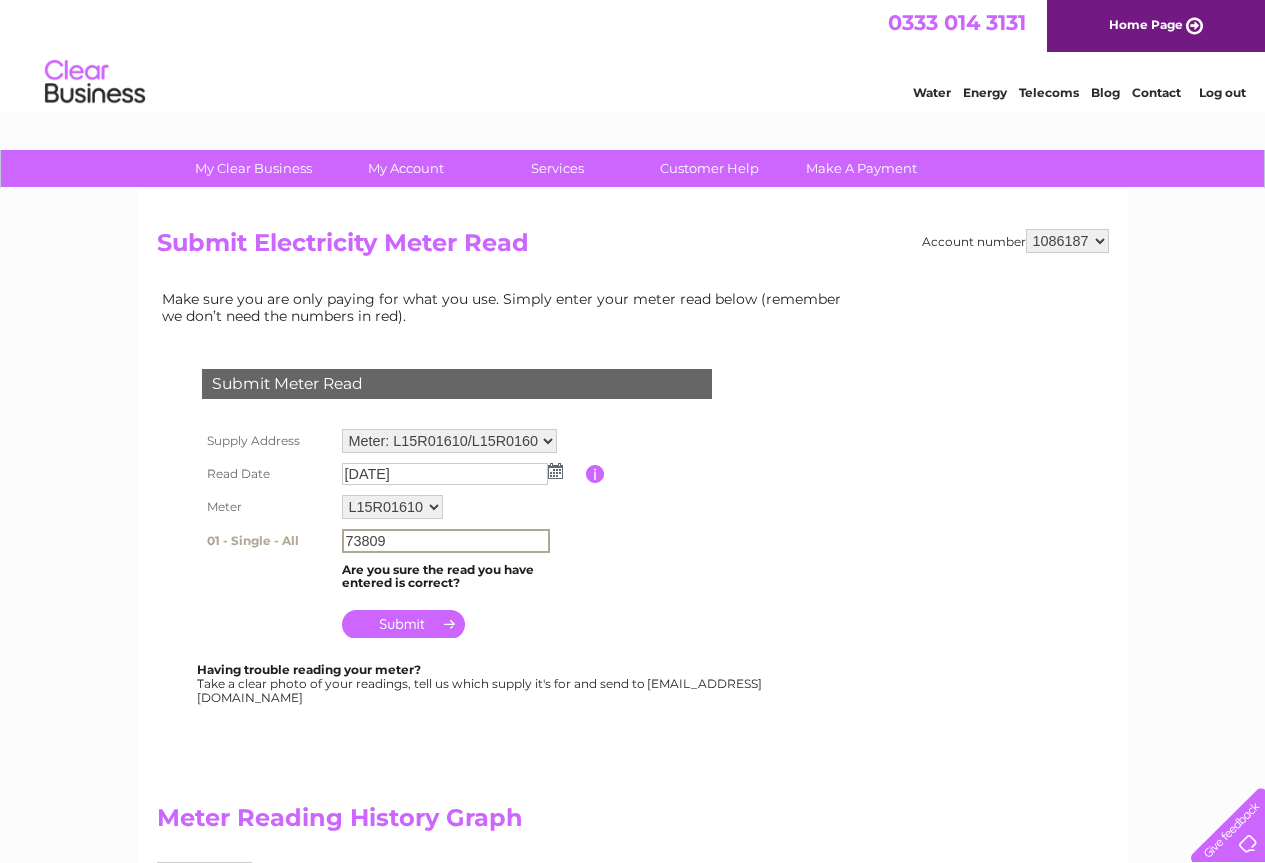 type on "73809" 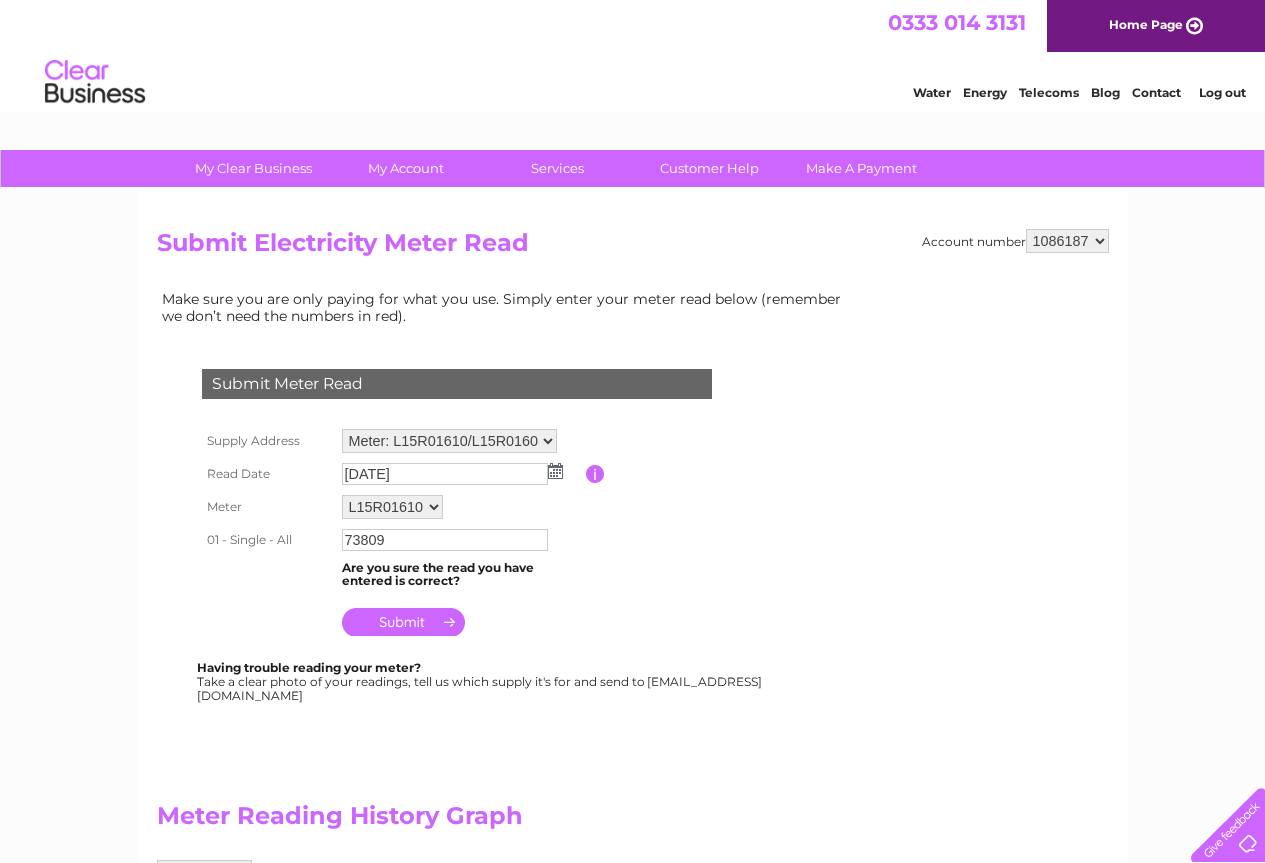 click at bounding box center [403, 622] 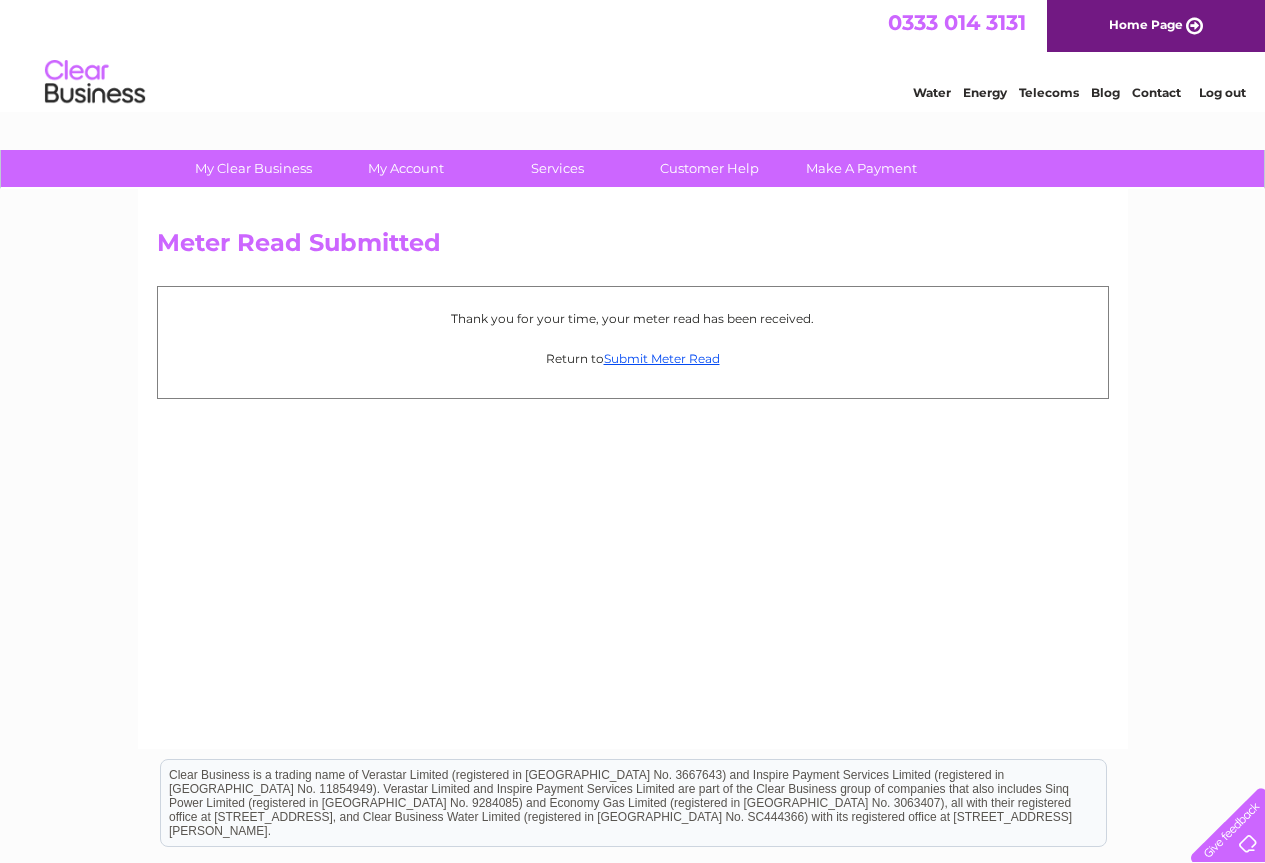scroll, scrollTop: 0, scrollLeft: 0, axis: both 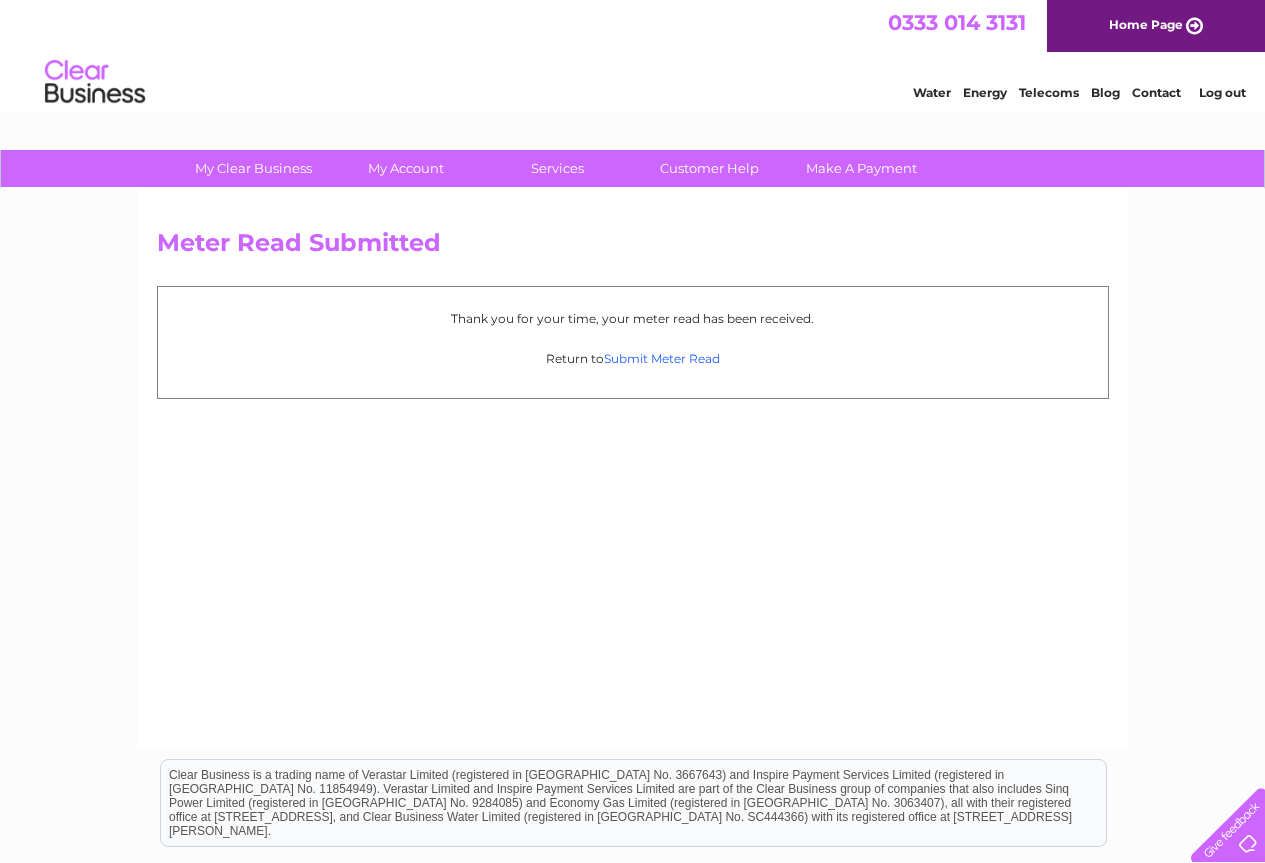 click on "Submit Meter Read" at bounding box center [662, 358] 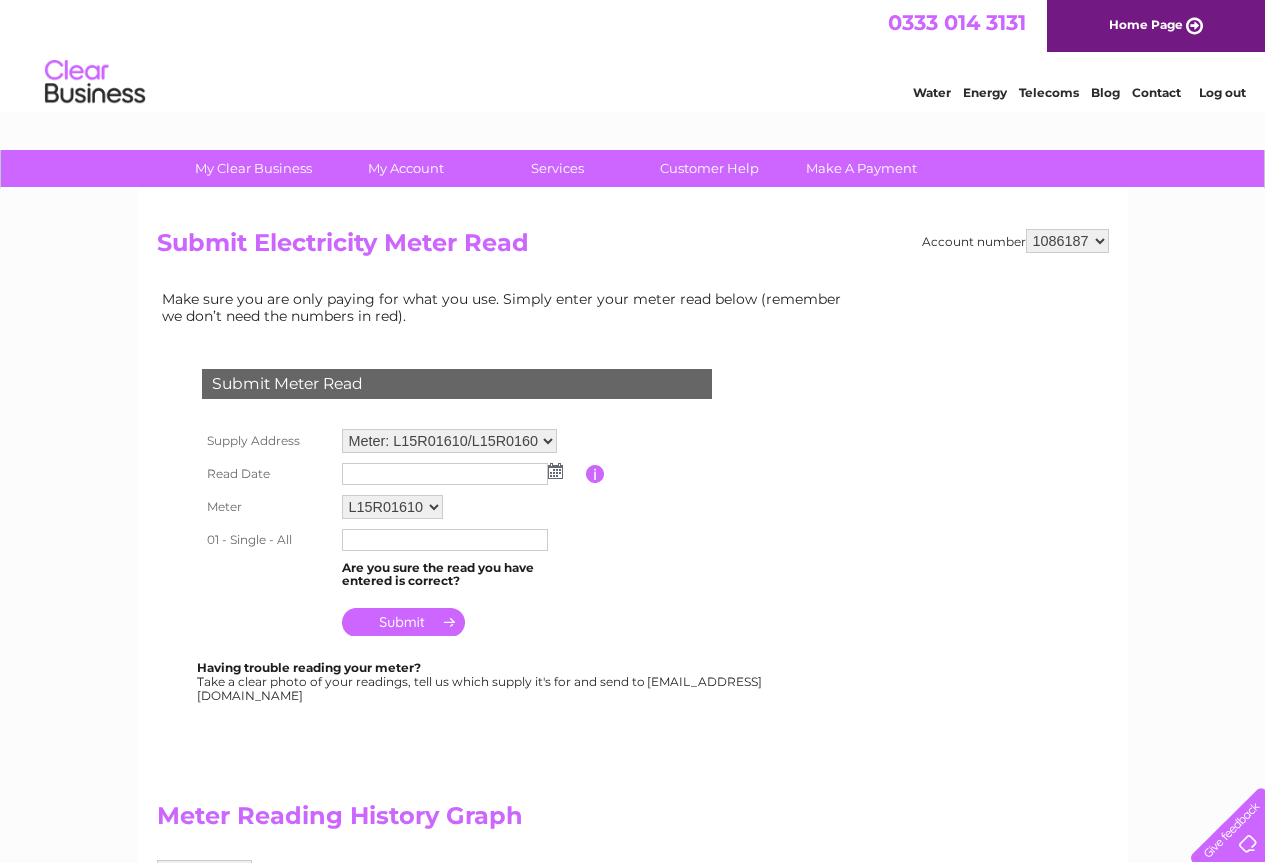 scroll, scrollTop: 0, scrollLeft: 0, axis: both 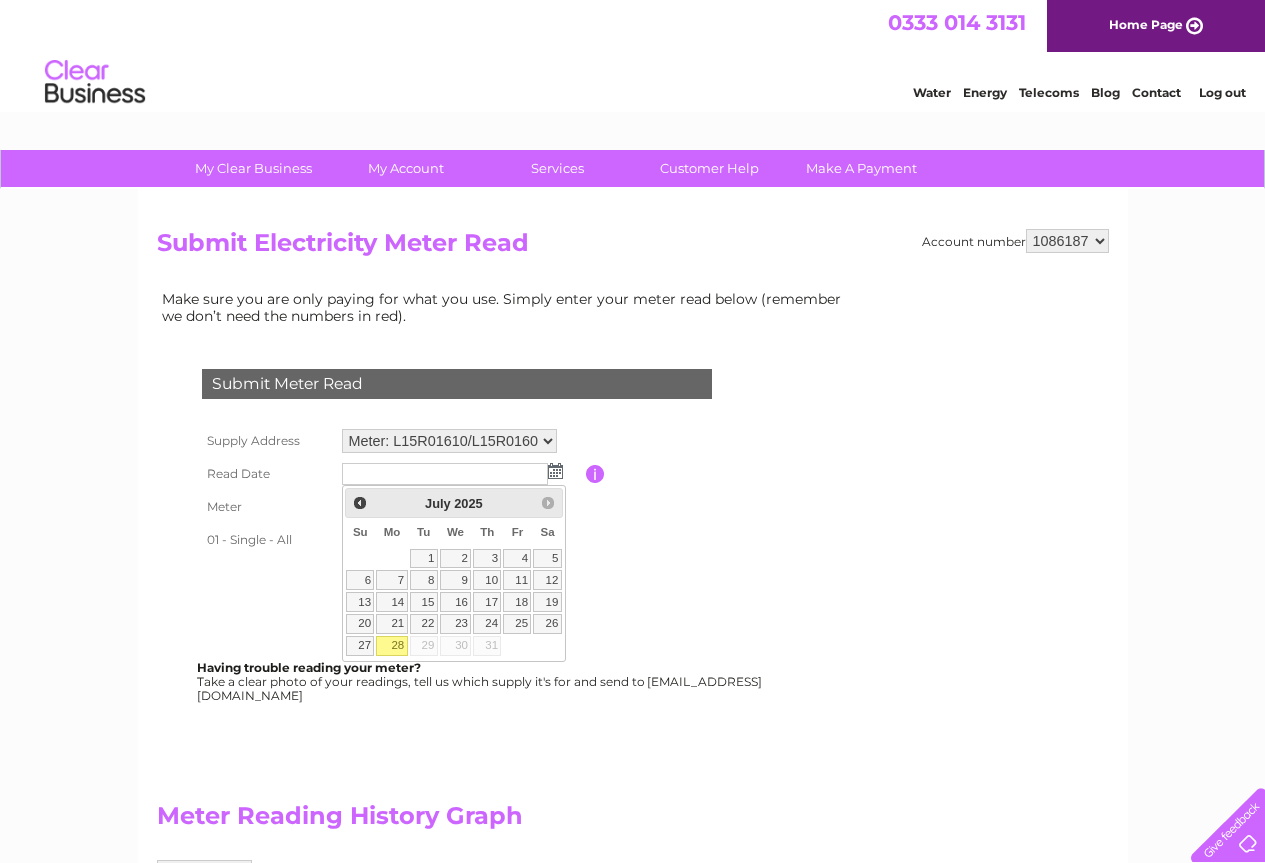click on "28" at bounding box center [391, 646] 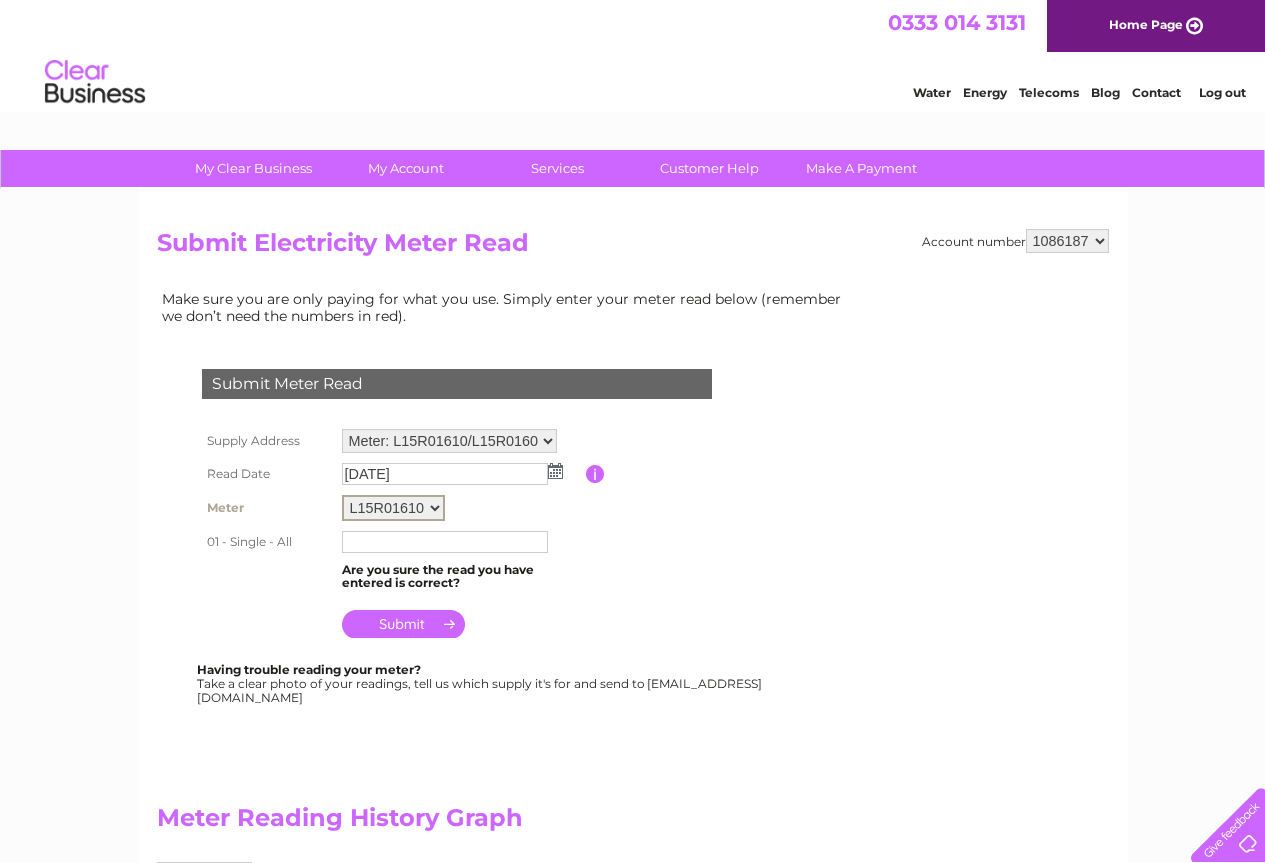 click on "L15R01610
L15R01604" at bounding box center [393, 508] 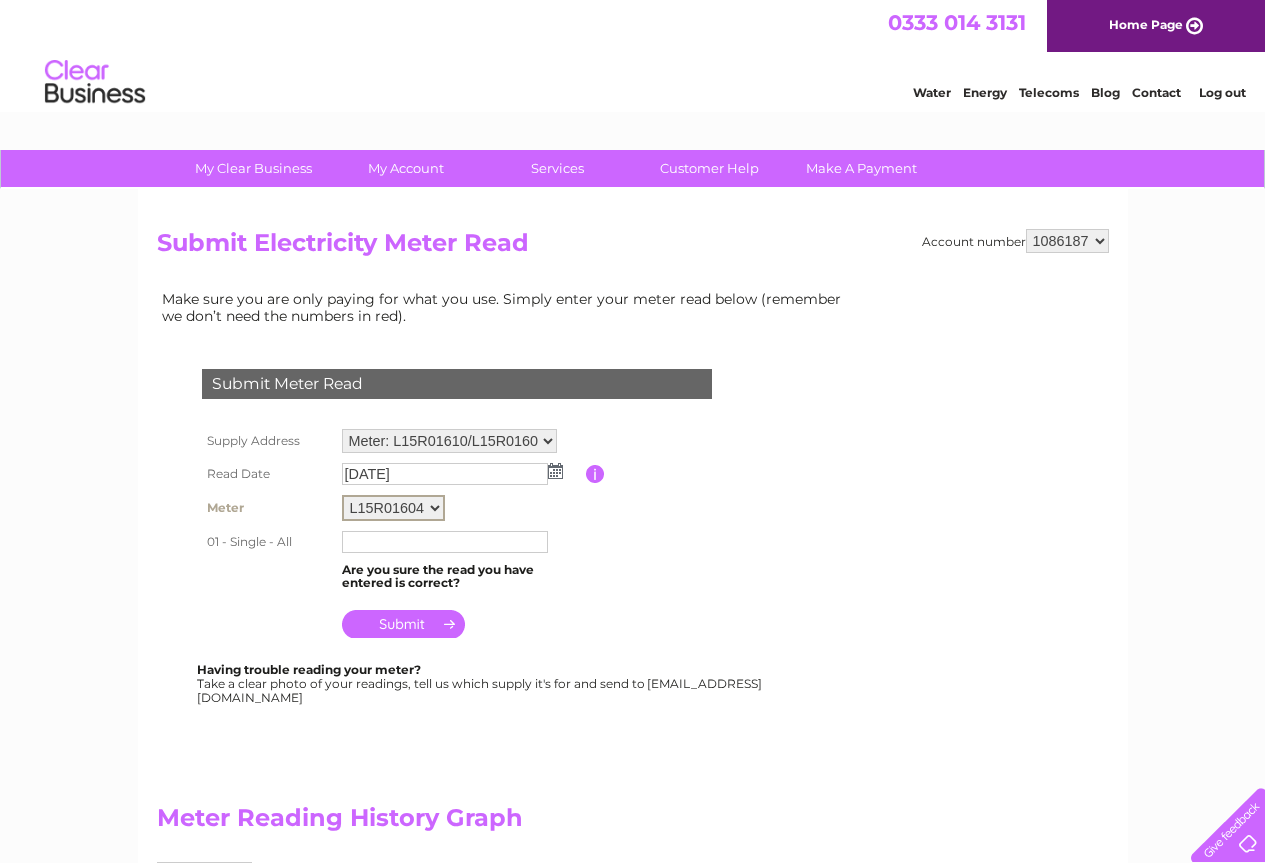 click on "L15R01610
L15R01604" at bounding box center (393, 508) 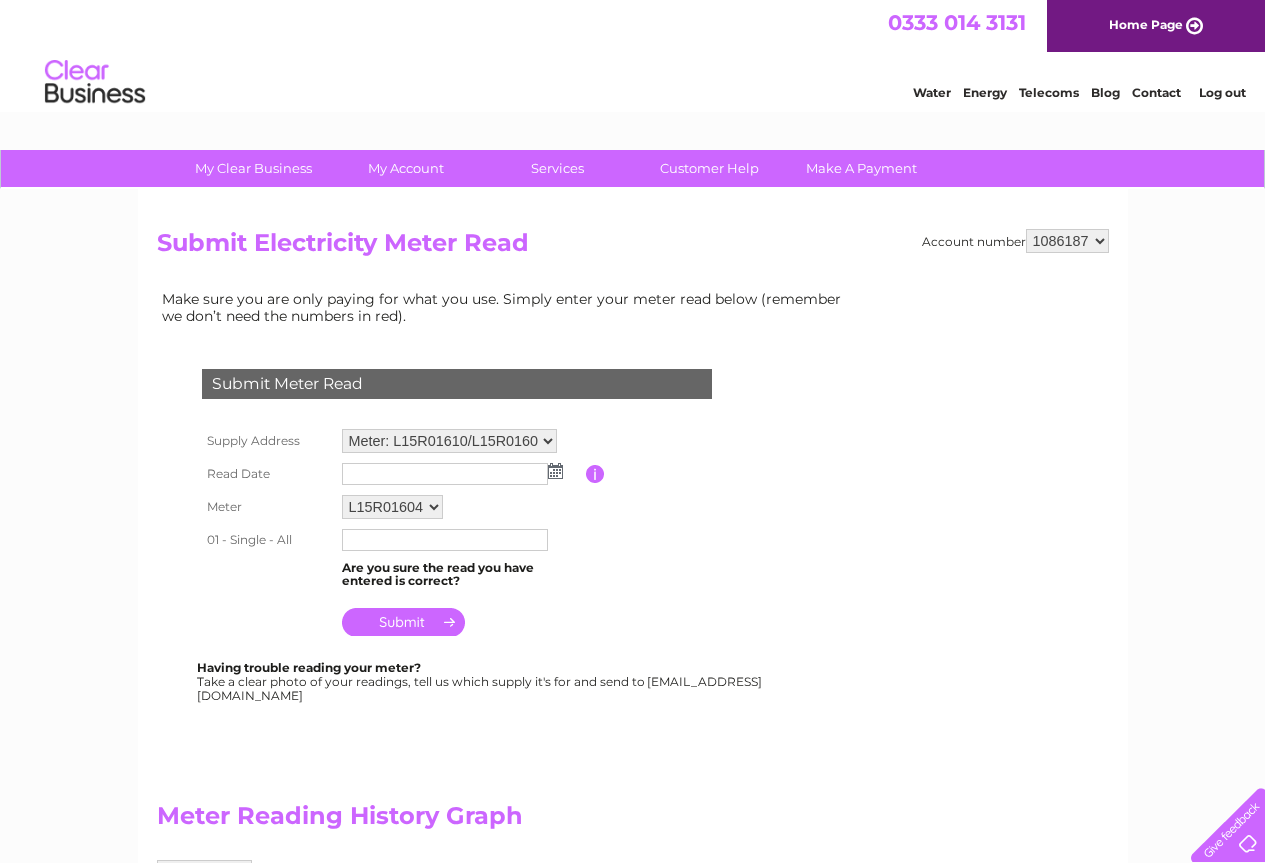 scroll, scrollTop: 0, scrollLeft: 0, axis: both 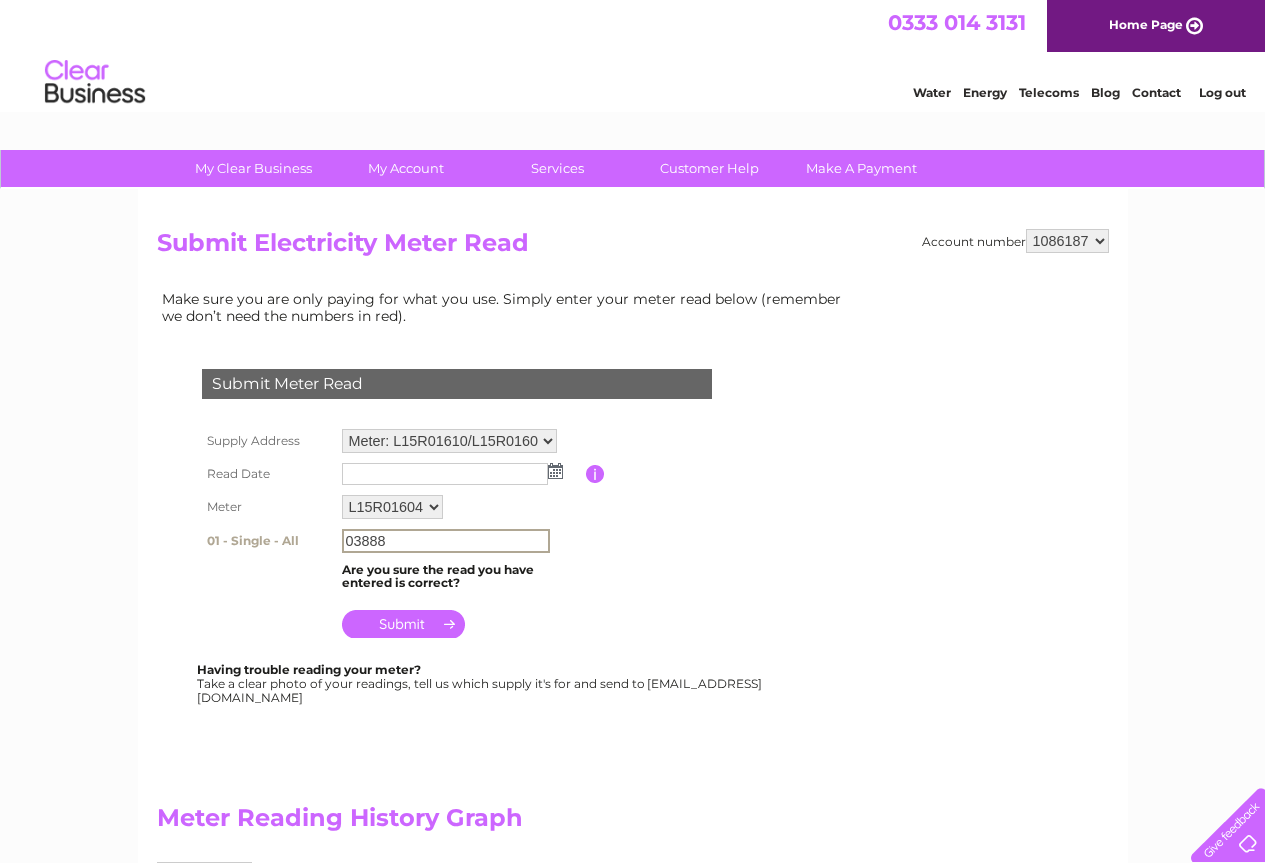 type on "03888" 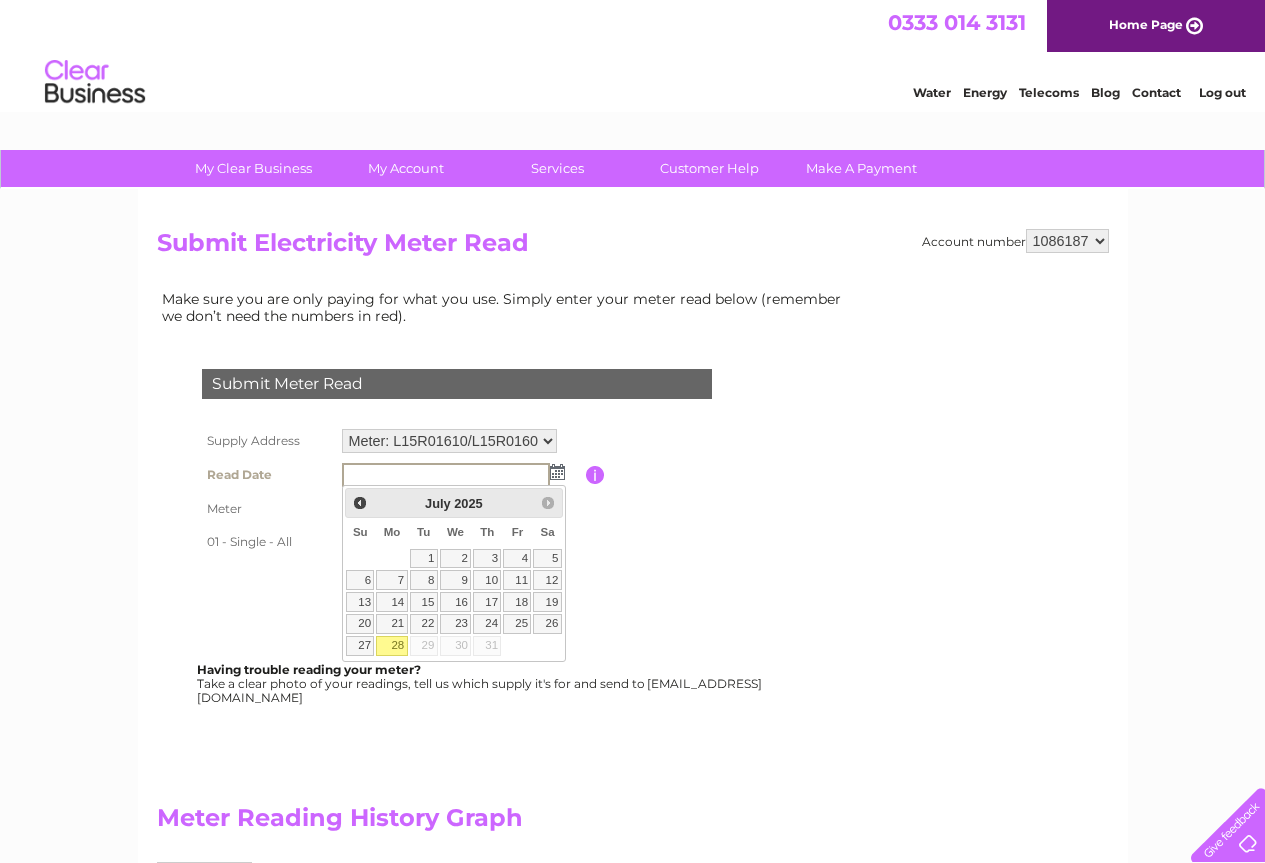 click on "28" at bounding box center (391, 646) 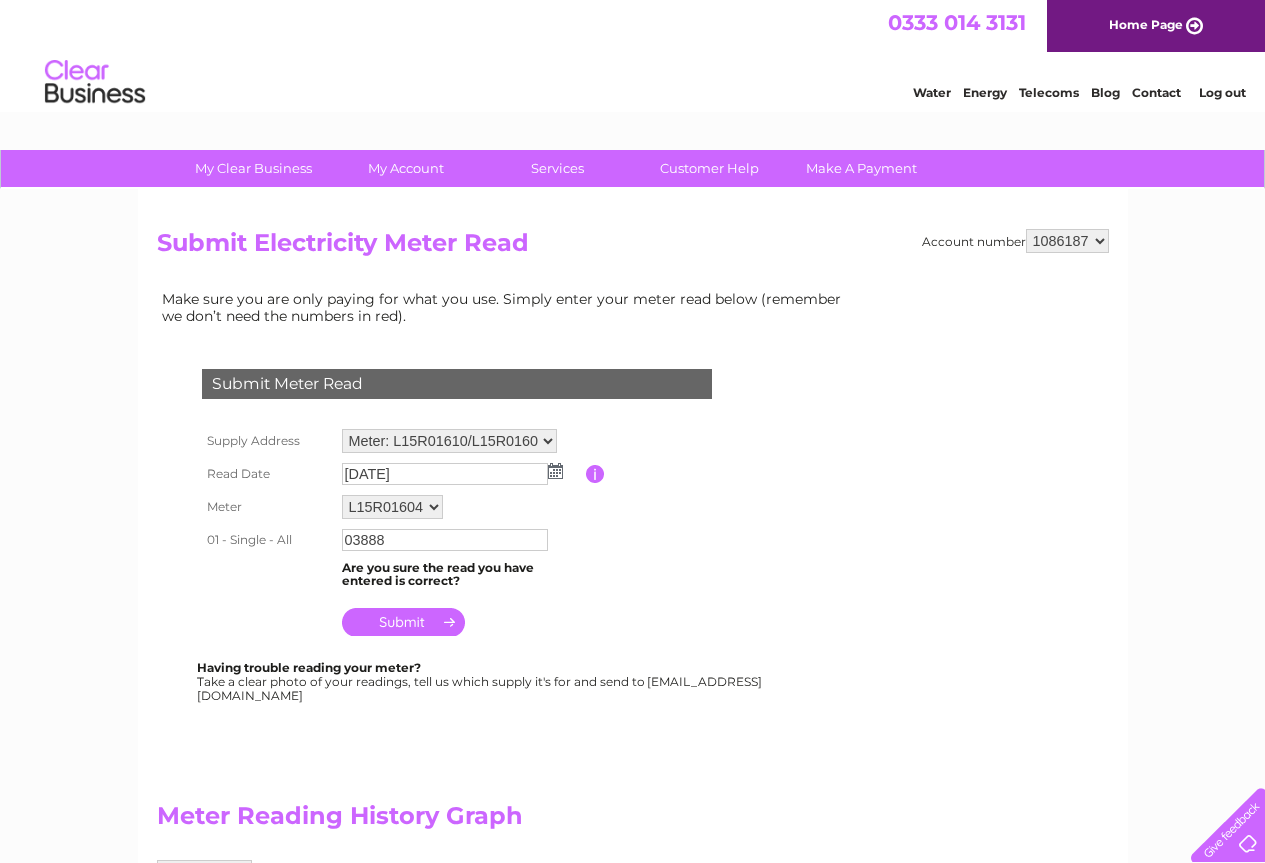 click at bounding box center (403, 622) 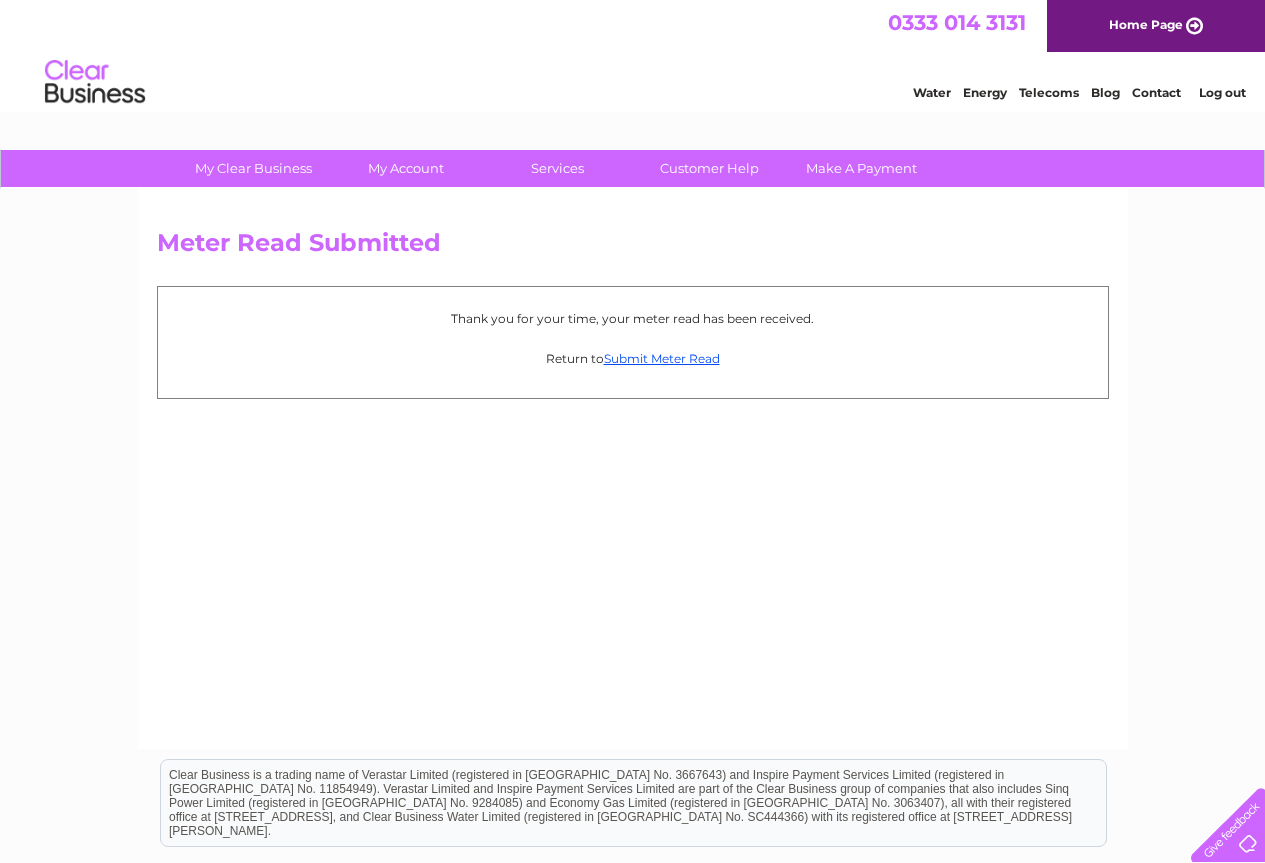 scroll, scrollTop: 0, scrollLeft: 0, axis: both 